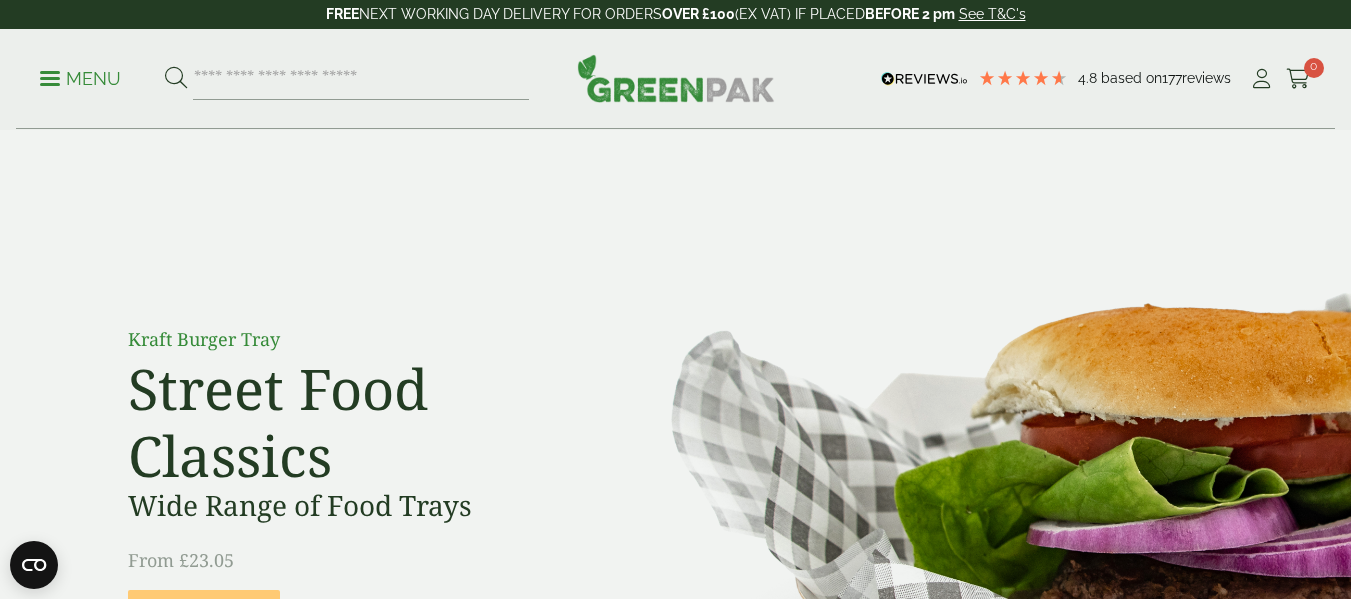 scroll, scrollTop: 0, scrollLeft: 0, axis: both 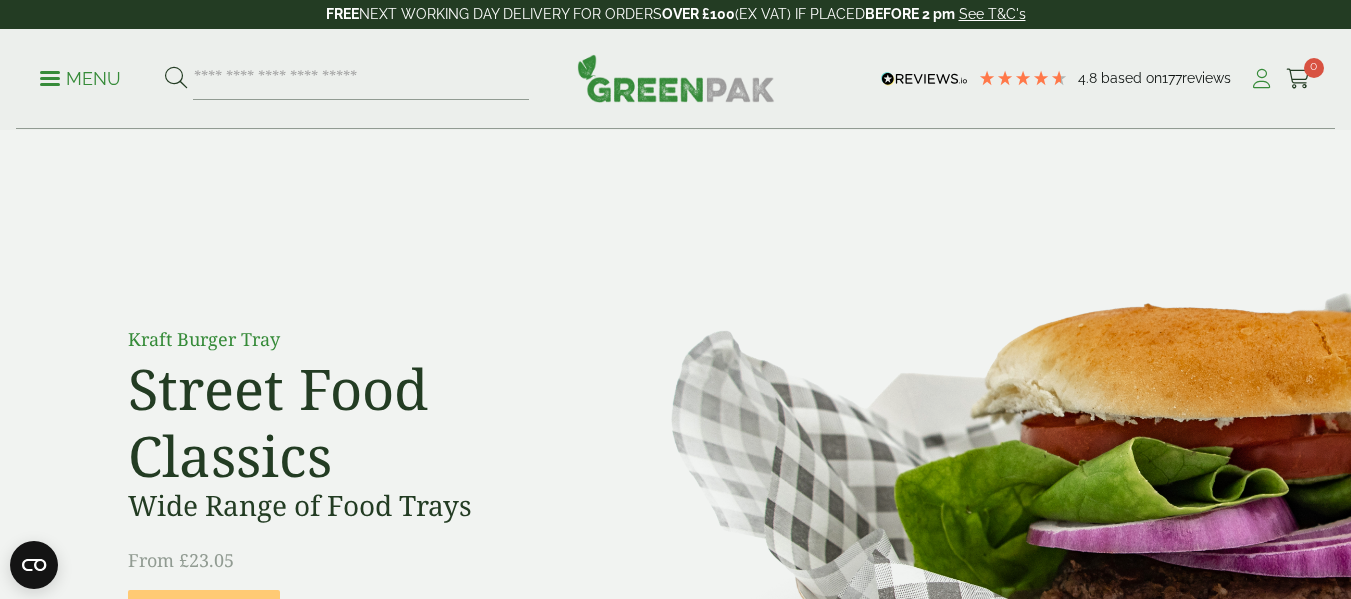 click at bounding box center [1261, 79] 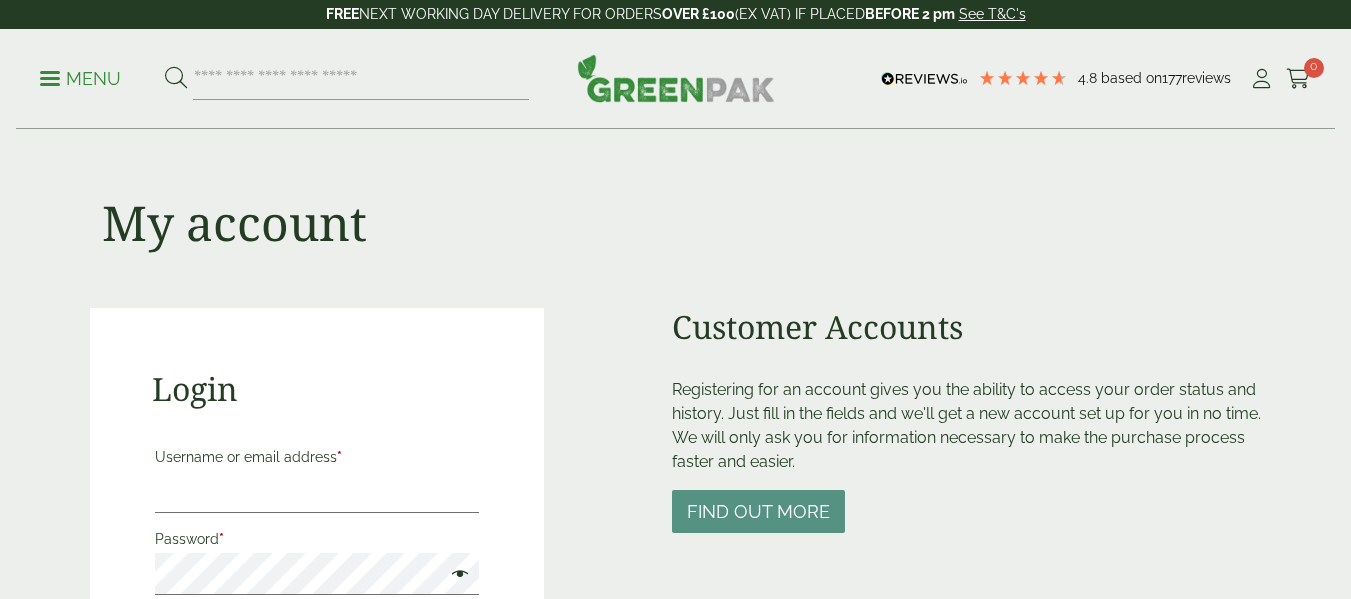 scroll, scrollTop: 0, scrollLeft: 0, axis: both 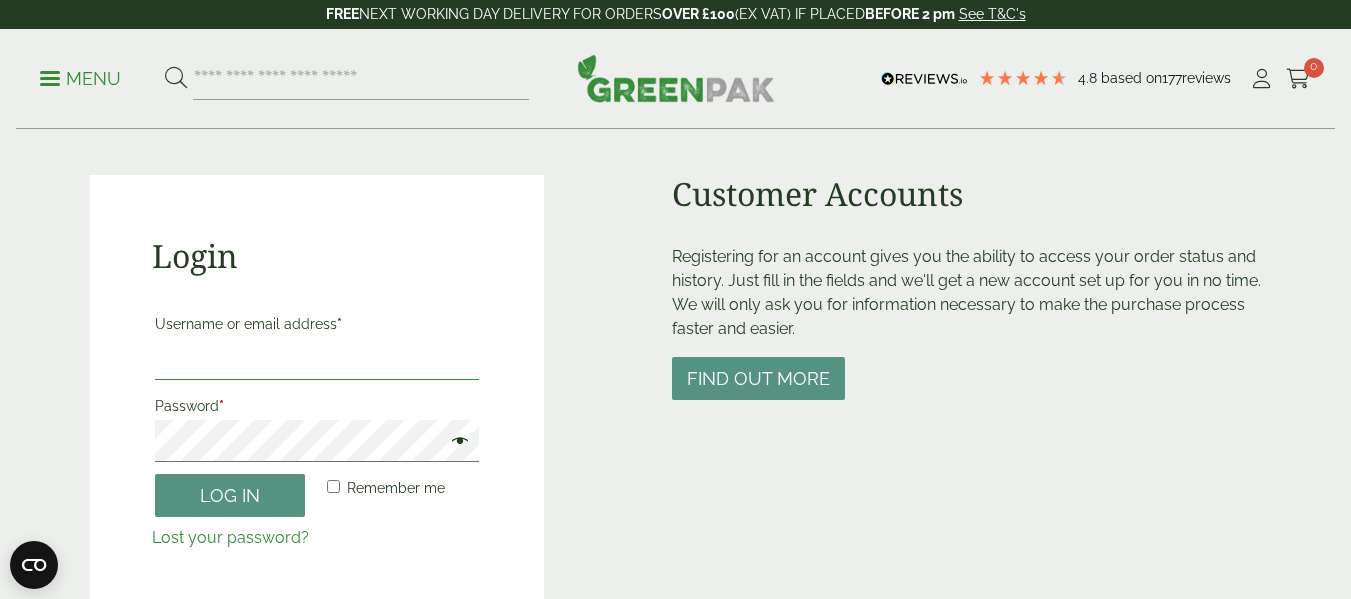 type on "**********" 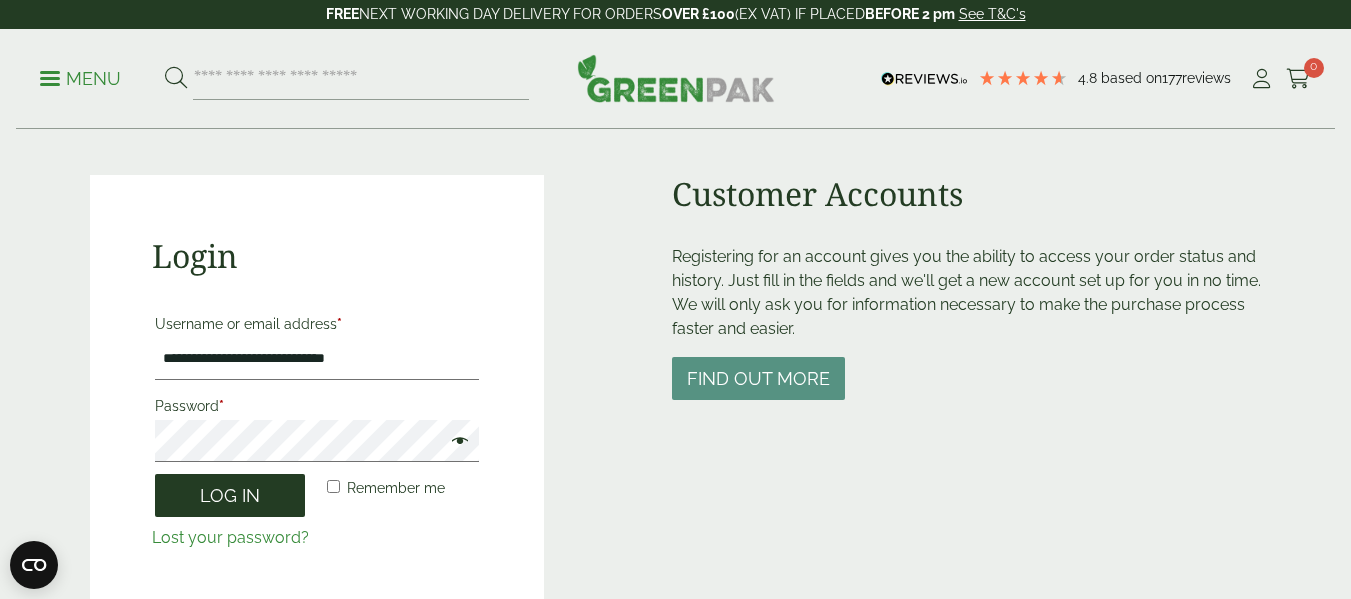 click on "Log in" at bounding box center (230, 495) 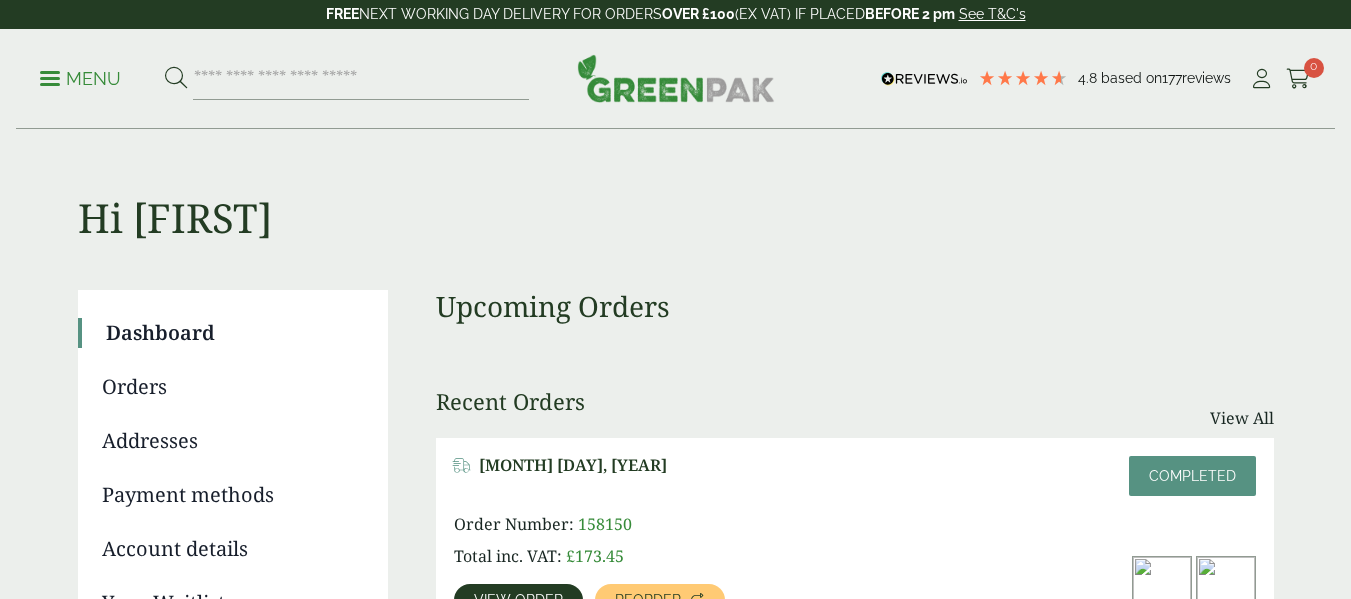 scroll, scrollTop: 0, scrollLeft: 0, axis: both 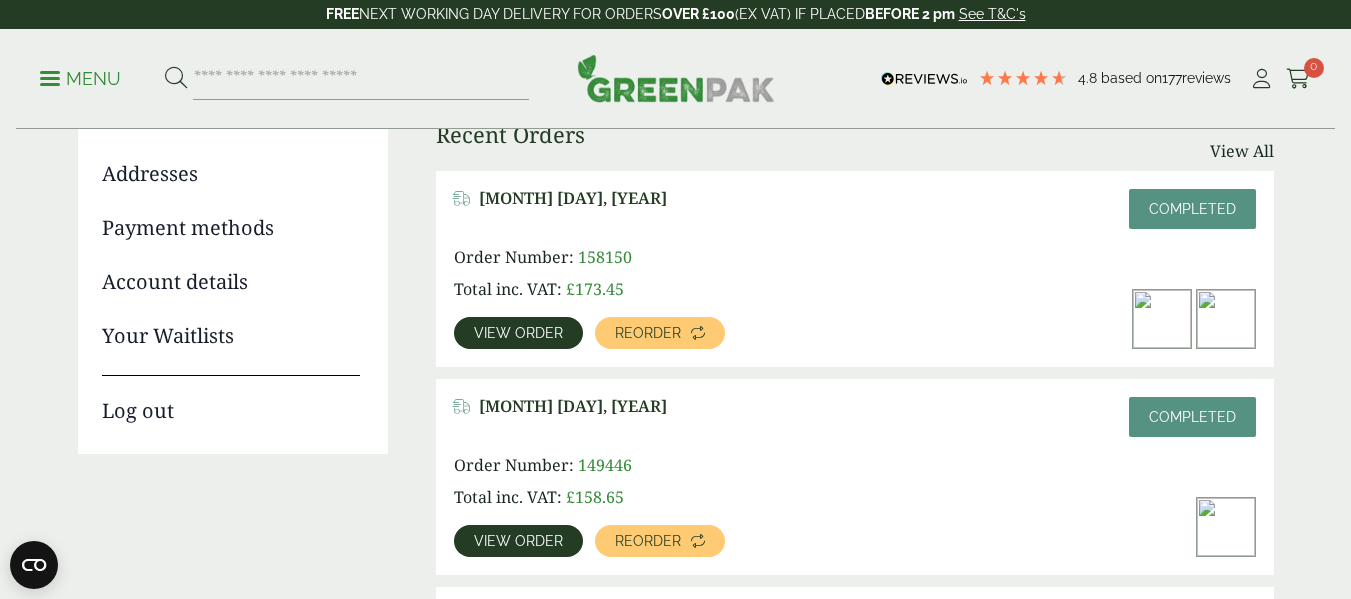 click on "View order" at bounding box center (518, 333) 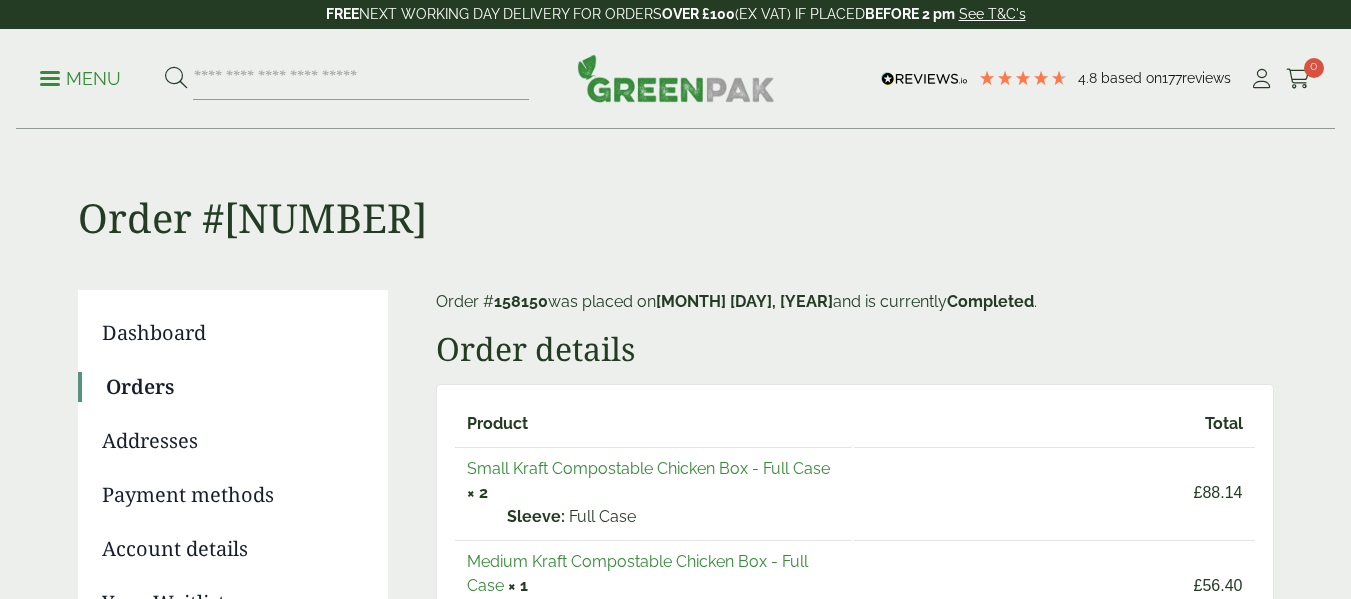 scroll, scrollTop: 0, scrollLeft: 0, axis: both 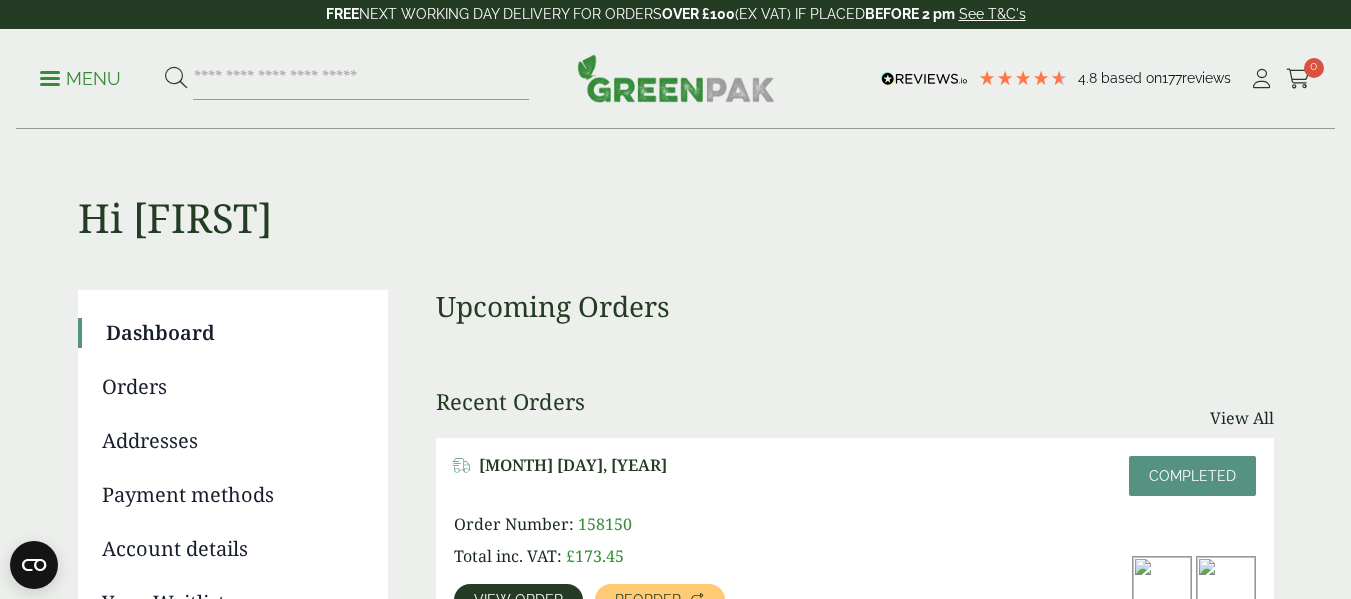 click on "Menu" at bounding box center [80, 79] 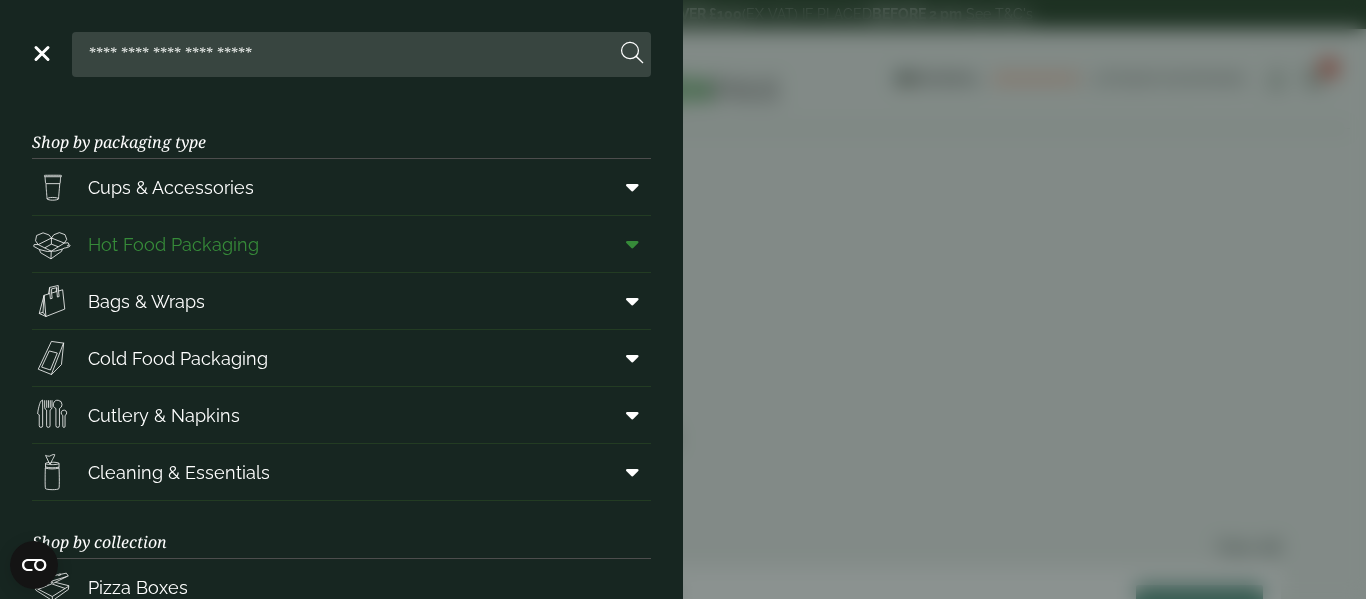 click on "Hot Food Packaging" at bounding box center [173, 244] 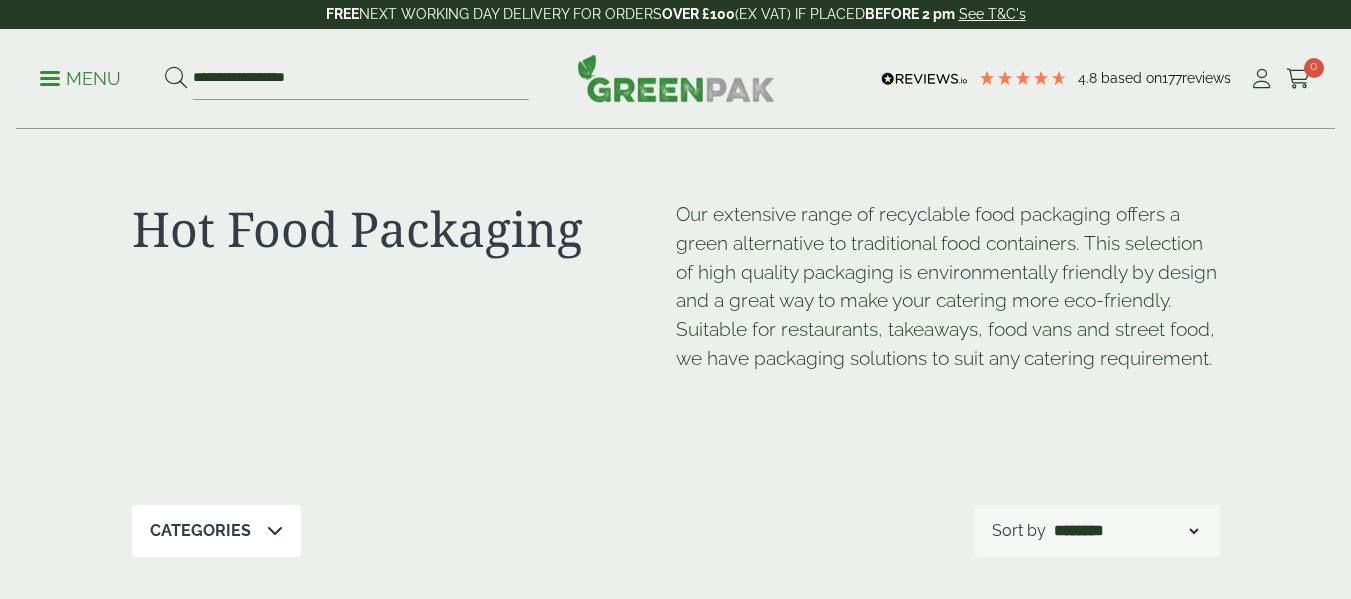 scroll, scrollTop: 0, scrollLeft: 0, axis: both 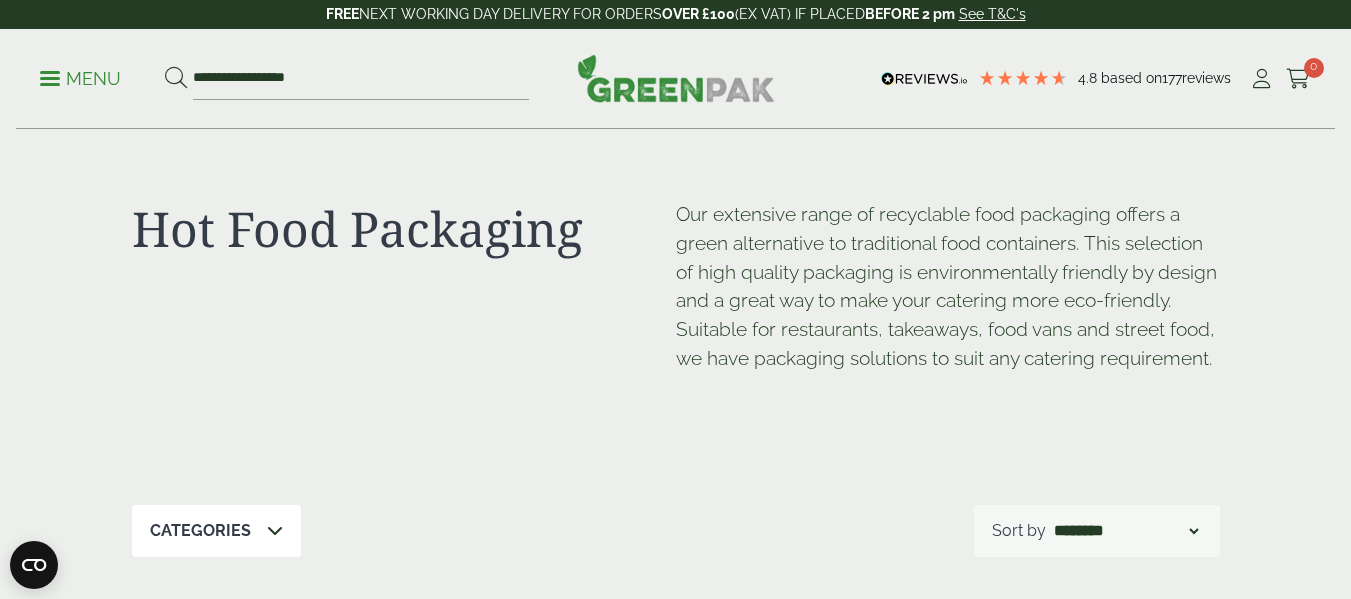 click on "Menu" at bounding box center (80, 79) 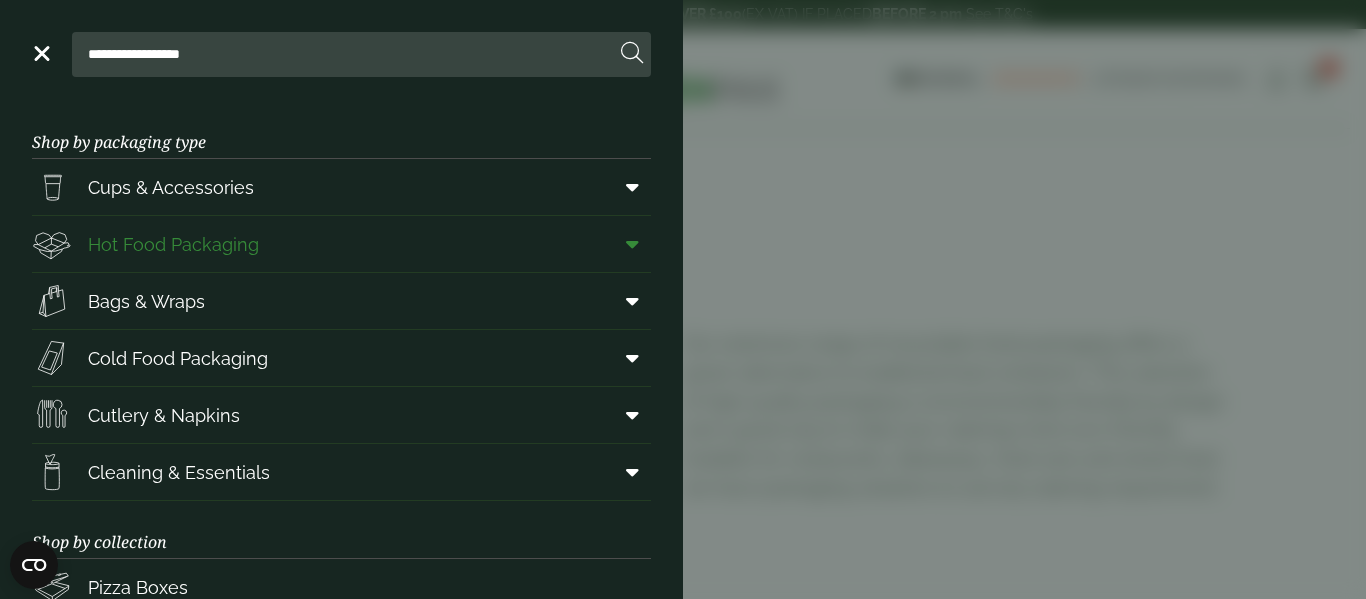 click at bounding box center (632, 244) 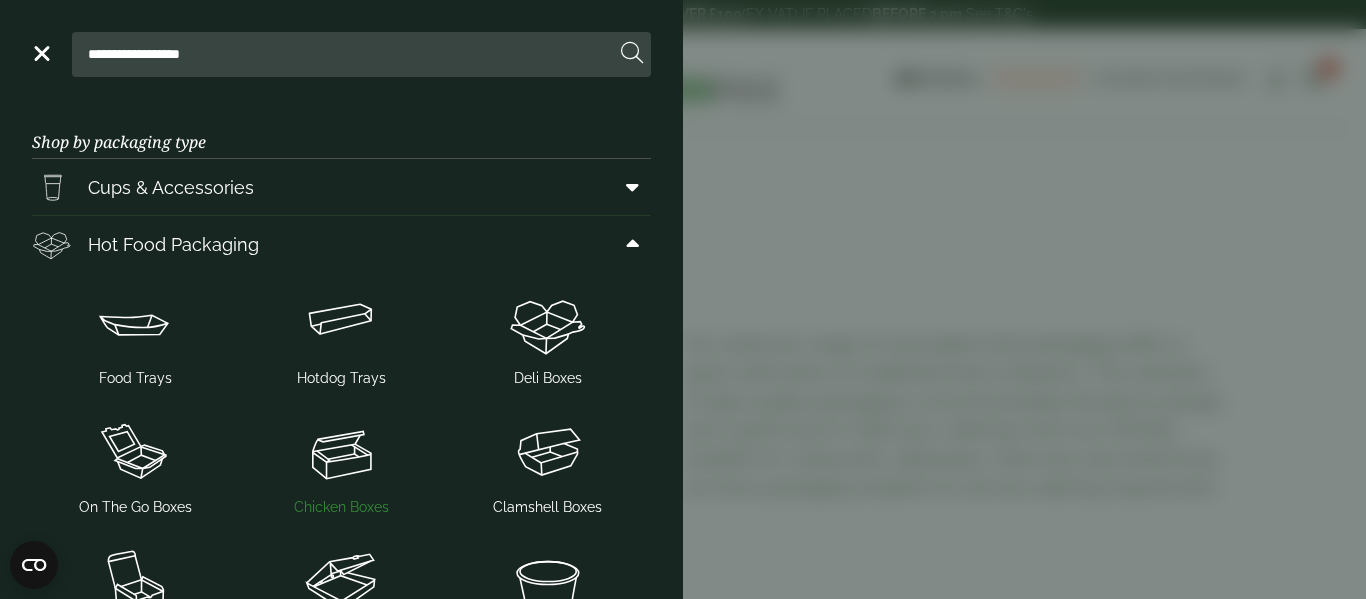 click at bounding box center [341, 453] 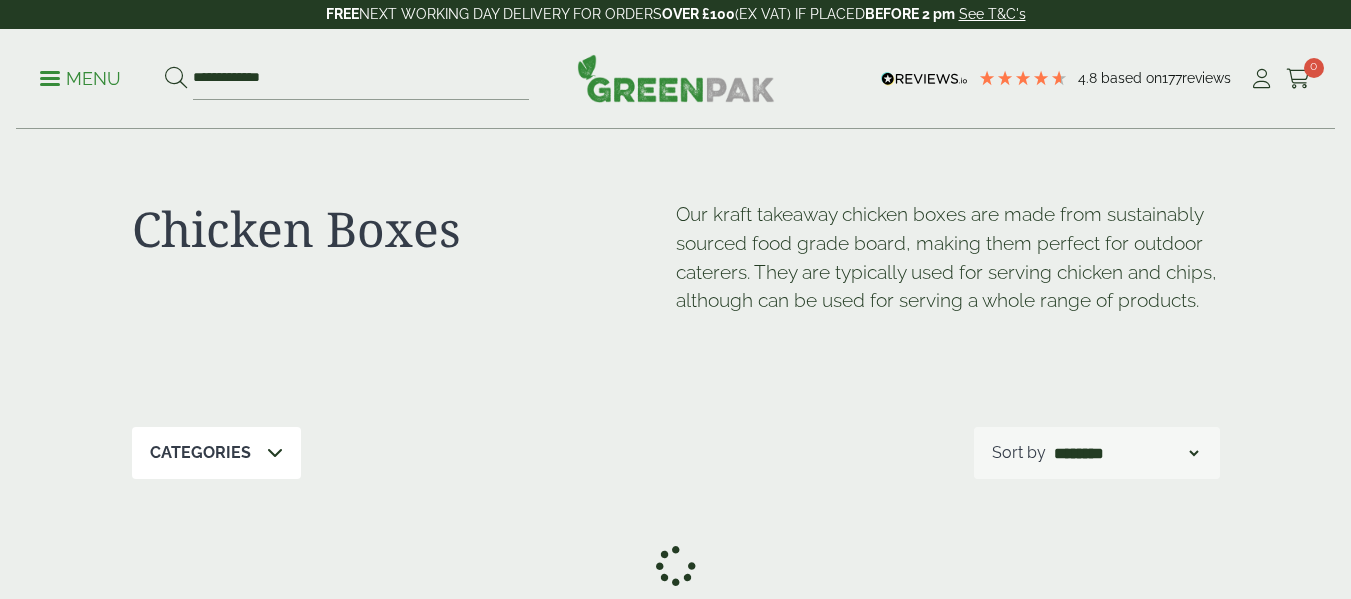 scroll, scrollTop: 0, scrollLeft: 0, axis: both 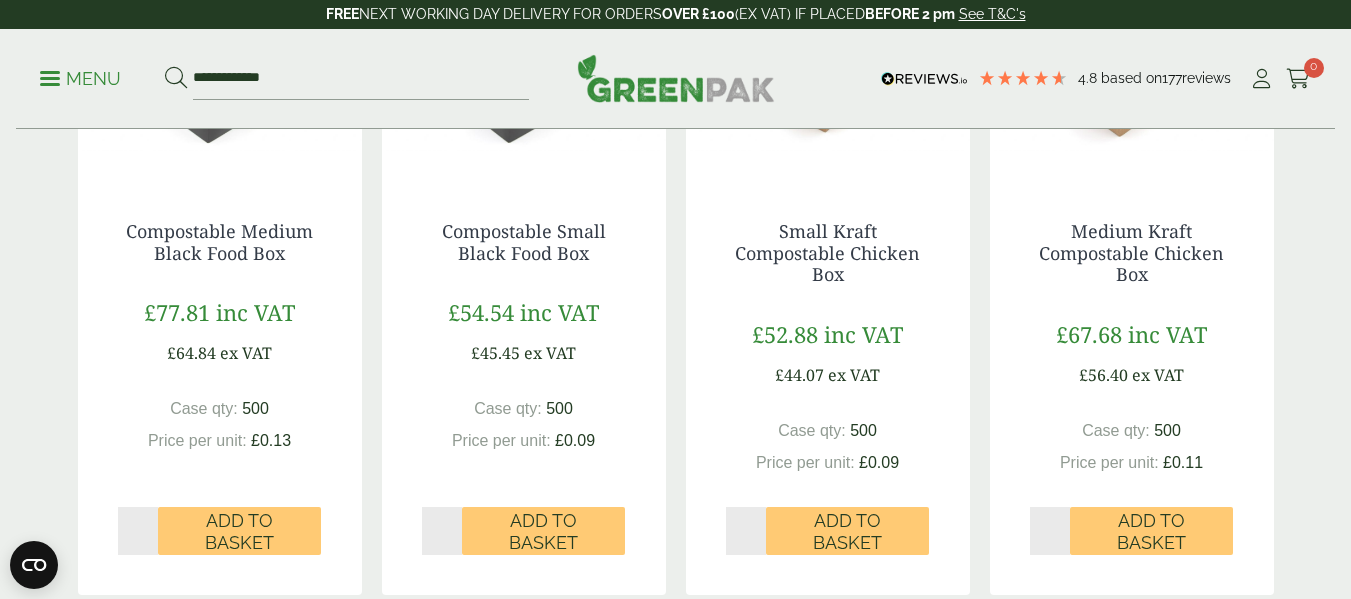 type on "*" 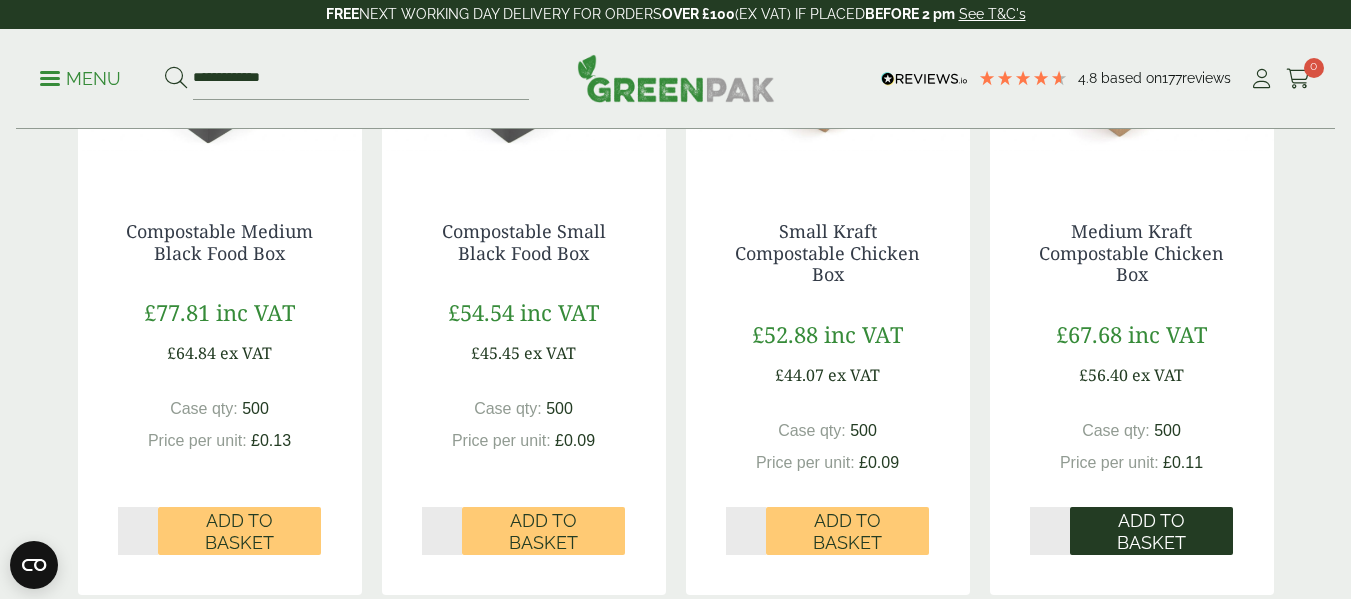 click on "Add to Basket" at bounding box center (1151, 531) 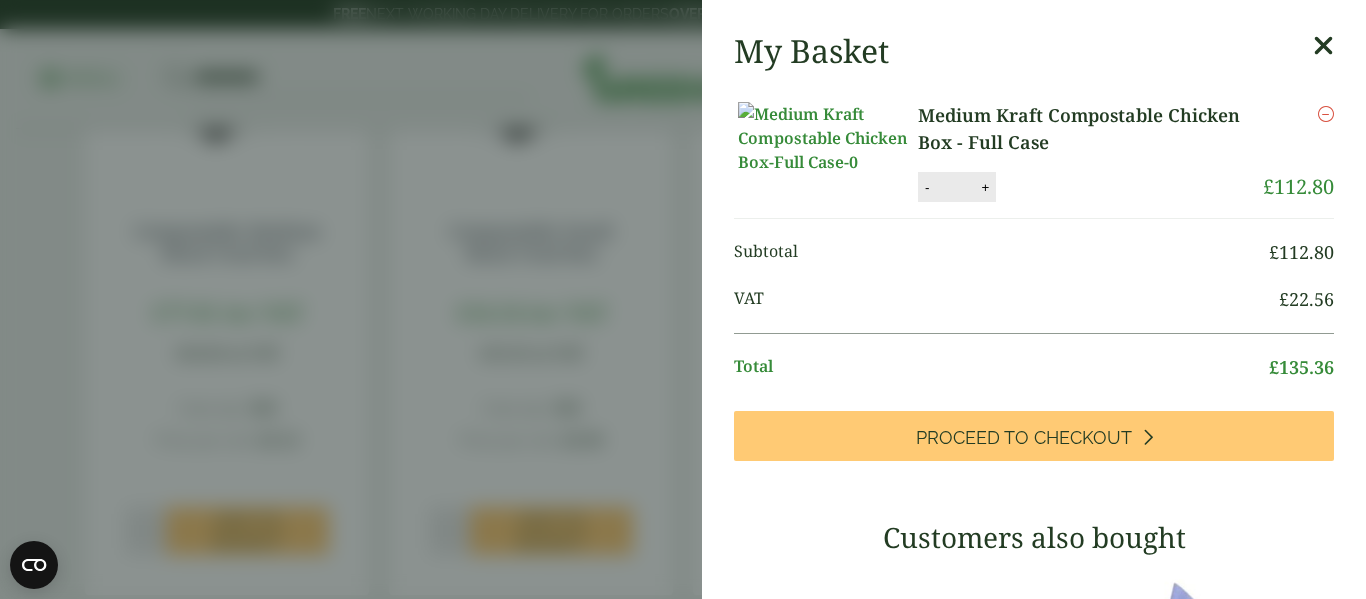 scroll, scrollTop: 67, scrollLeft: 0, axis: vertical 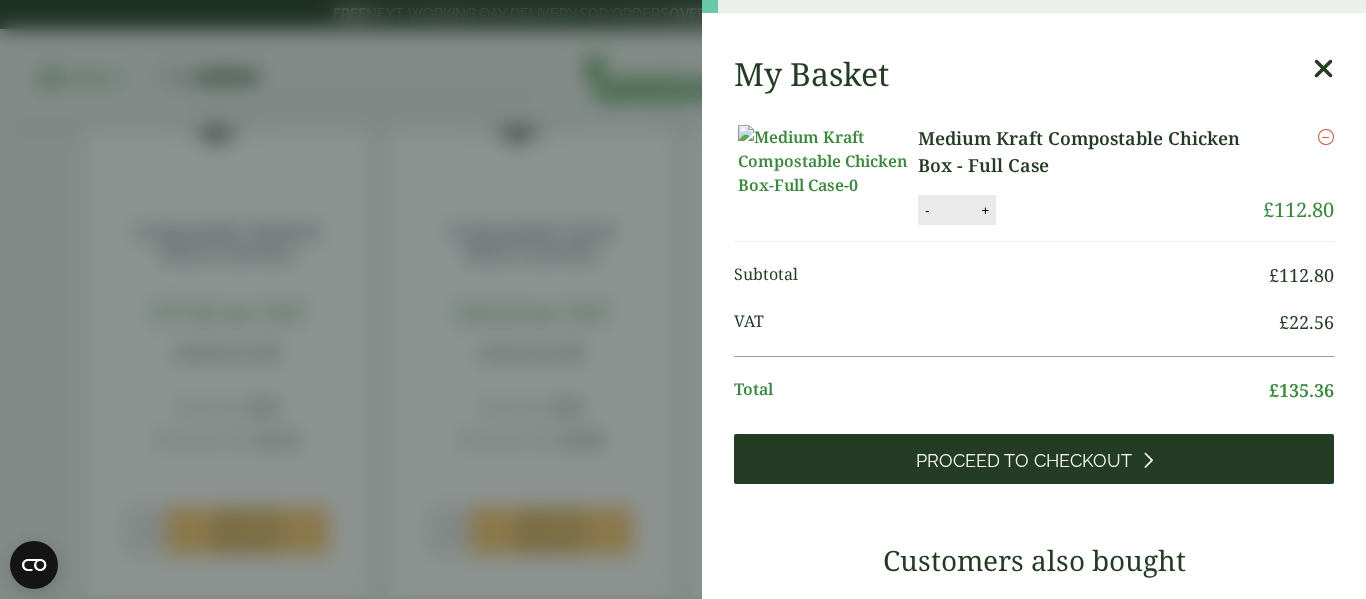 click on "Proceed to Checkout" at bounding box center [1024, 461] 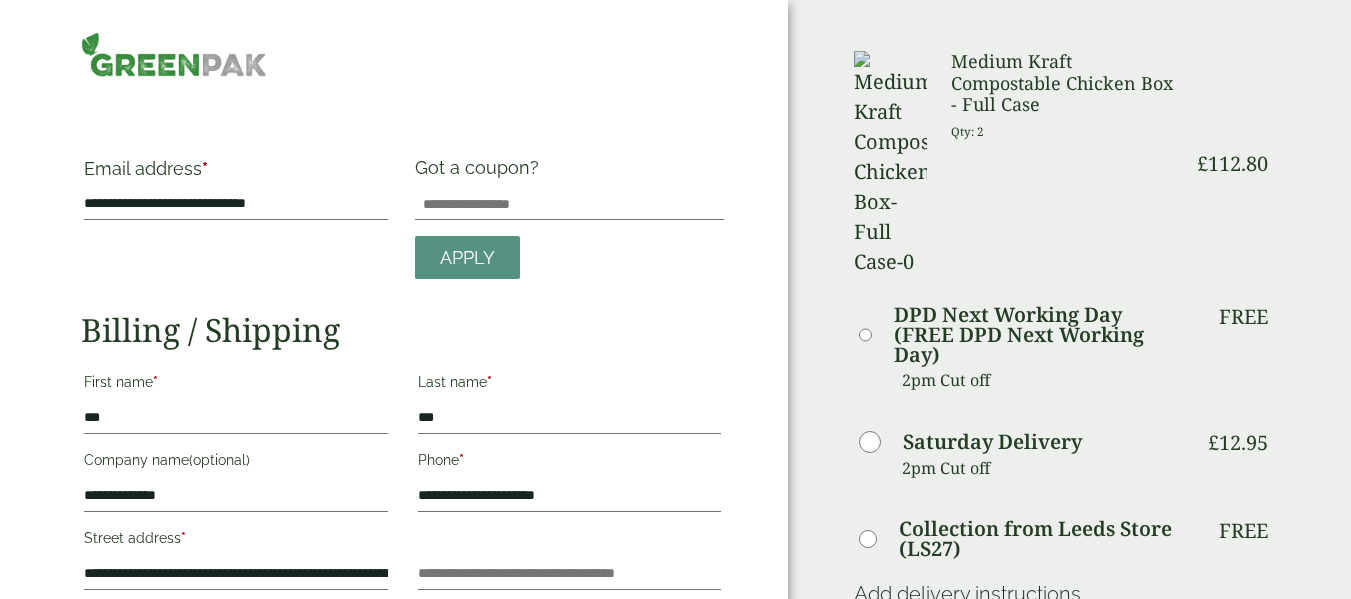 scroll, scrollTop: 0, scrollLeft: 0, axis: both 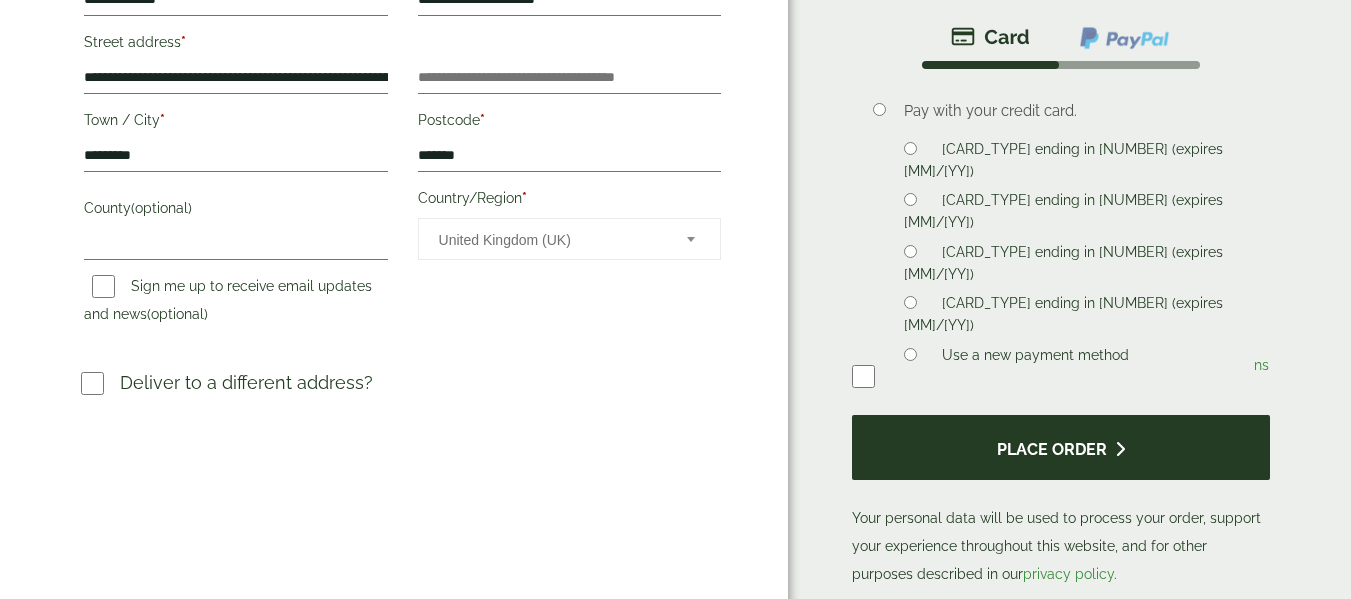 click on "Place order" at bounding box center (1061, 447) 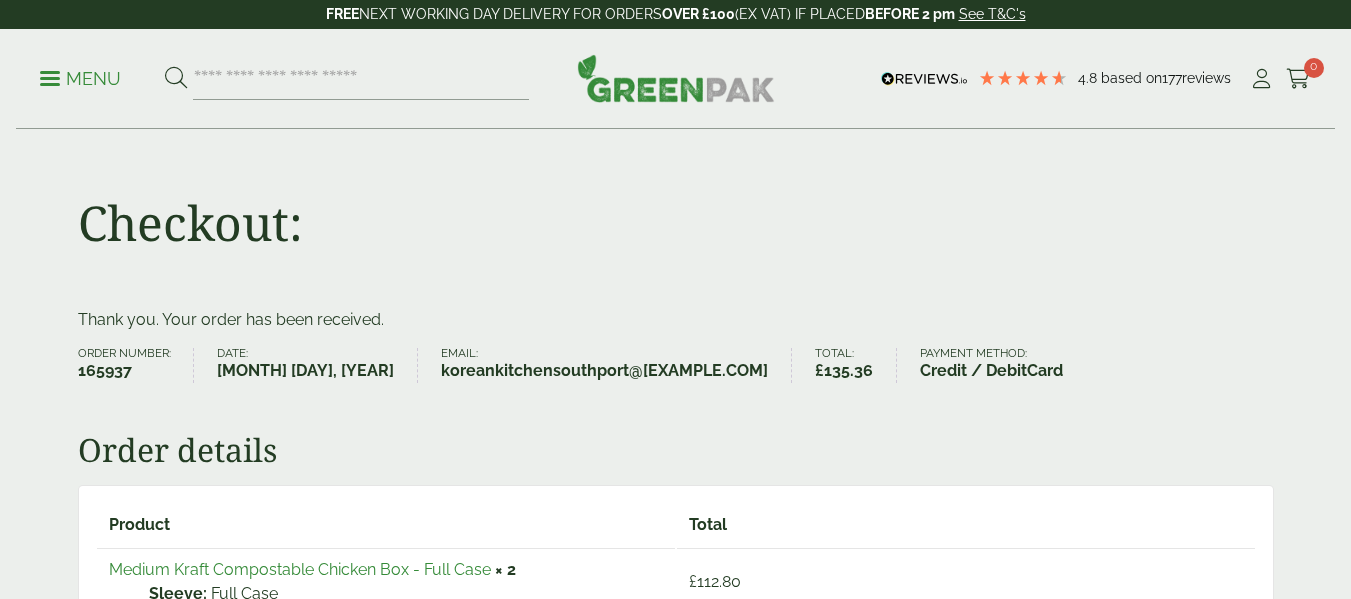 scroll, scrollTop: 0, scrollLeft: 0, axis: both 